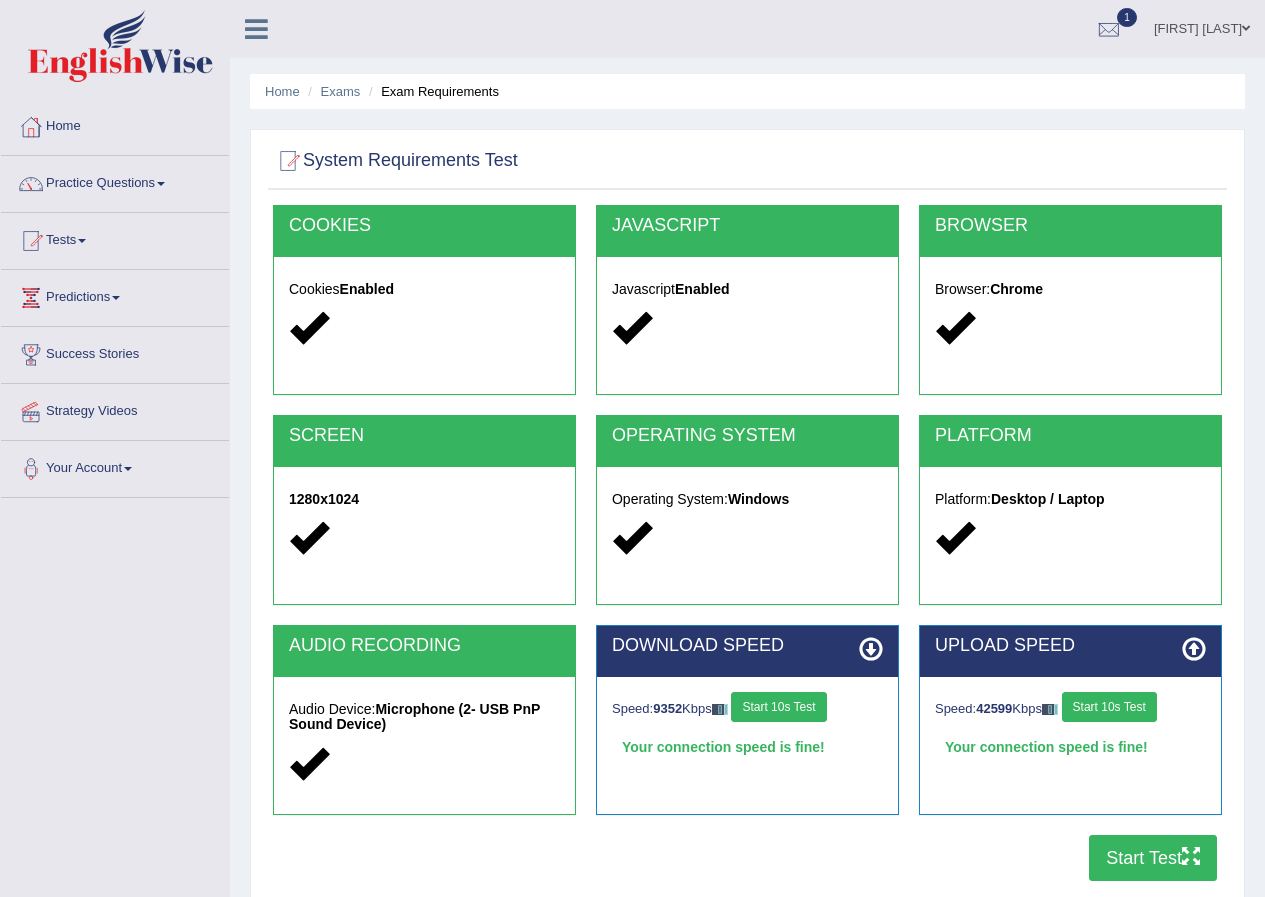 scroll, scrollTop: 153, scrollLeft: 0, axis: vertical 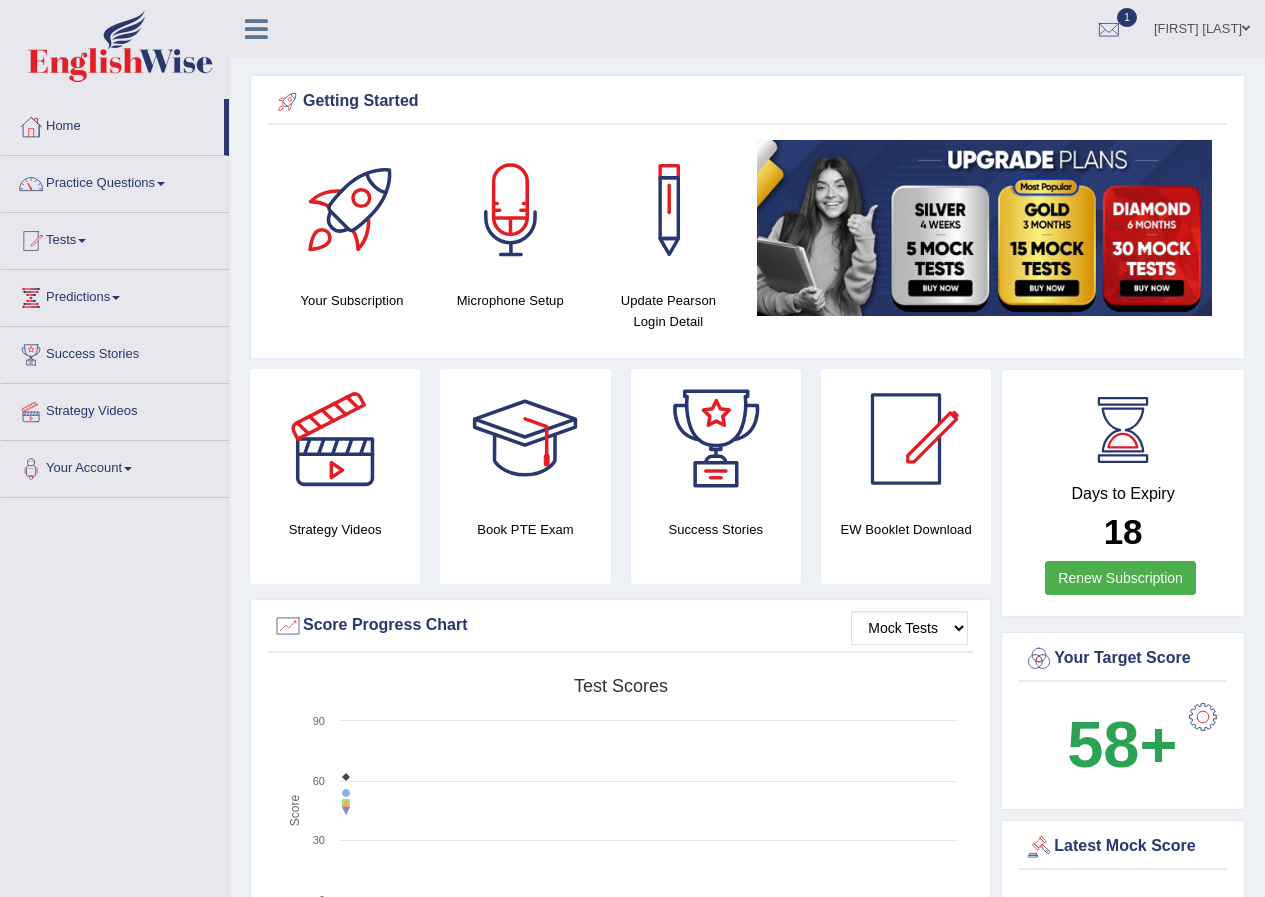 click at bounding box center [1246, 28] 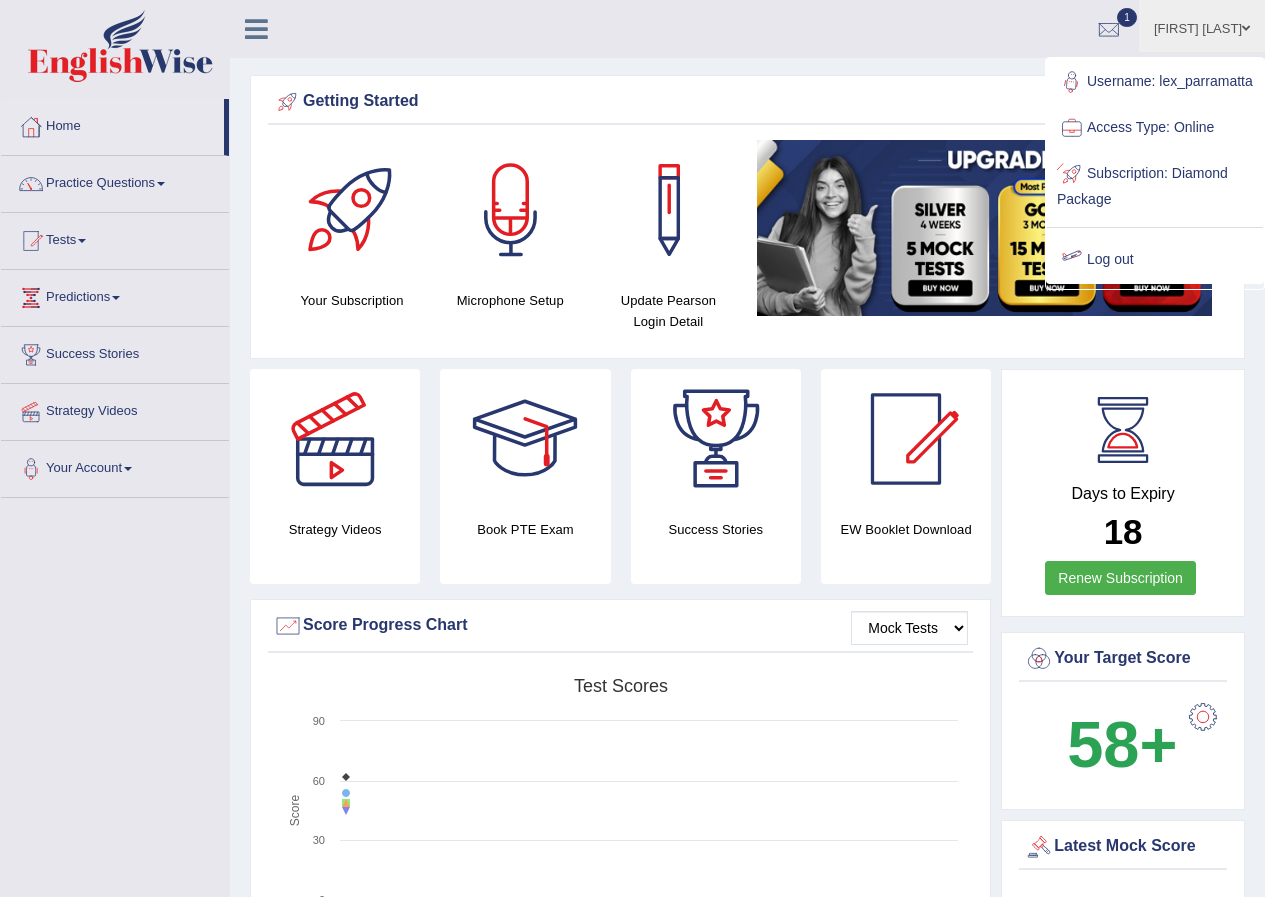 click on "Log out" at bounding box center (1155, 260) 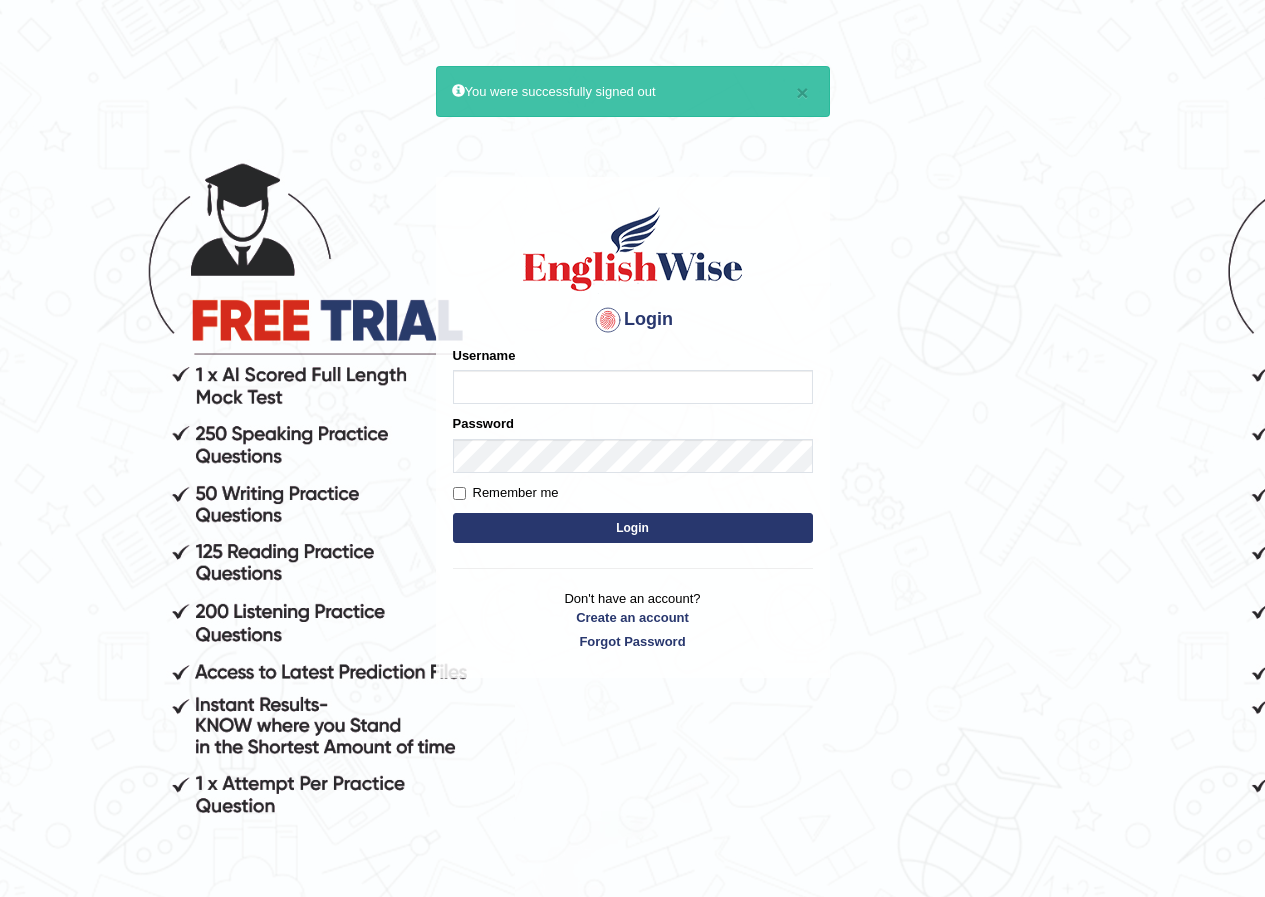 scroll, scrollTop: 0, scrollLeft: 0, axis: both 